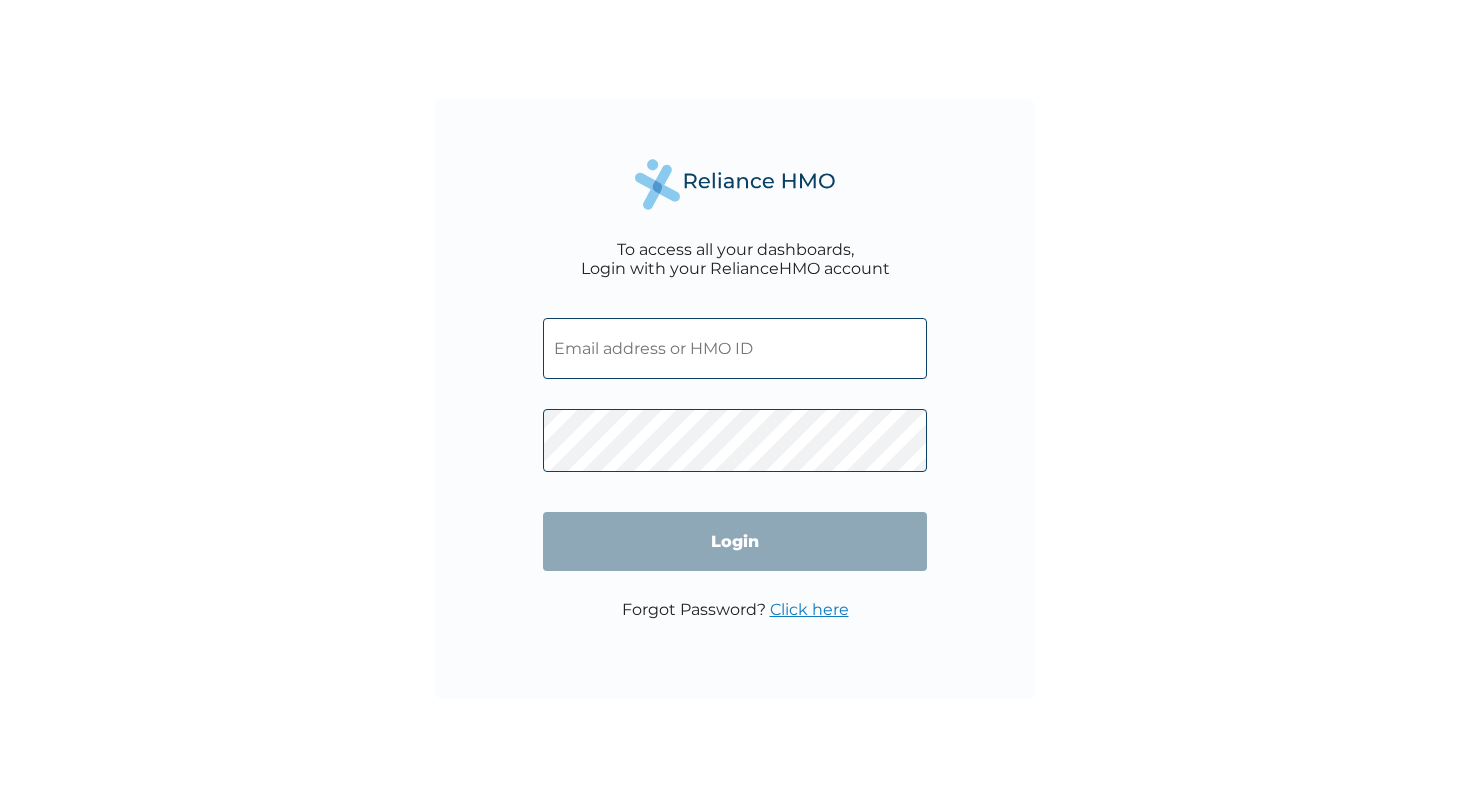 scroll, scrollTop: 0, scrollLeft: 0, axis: both 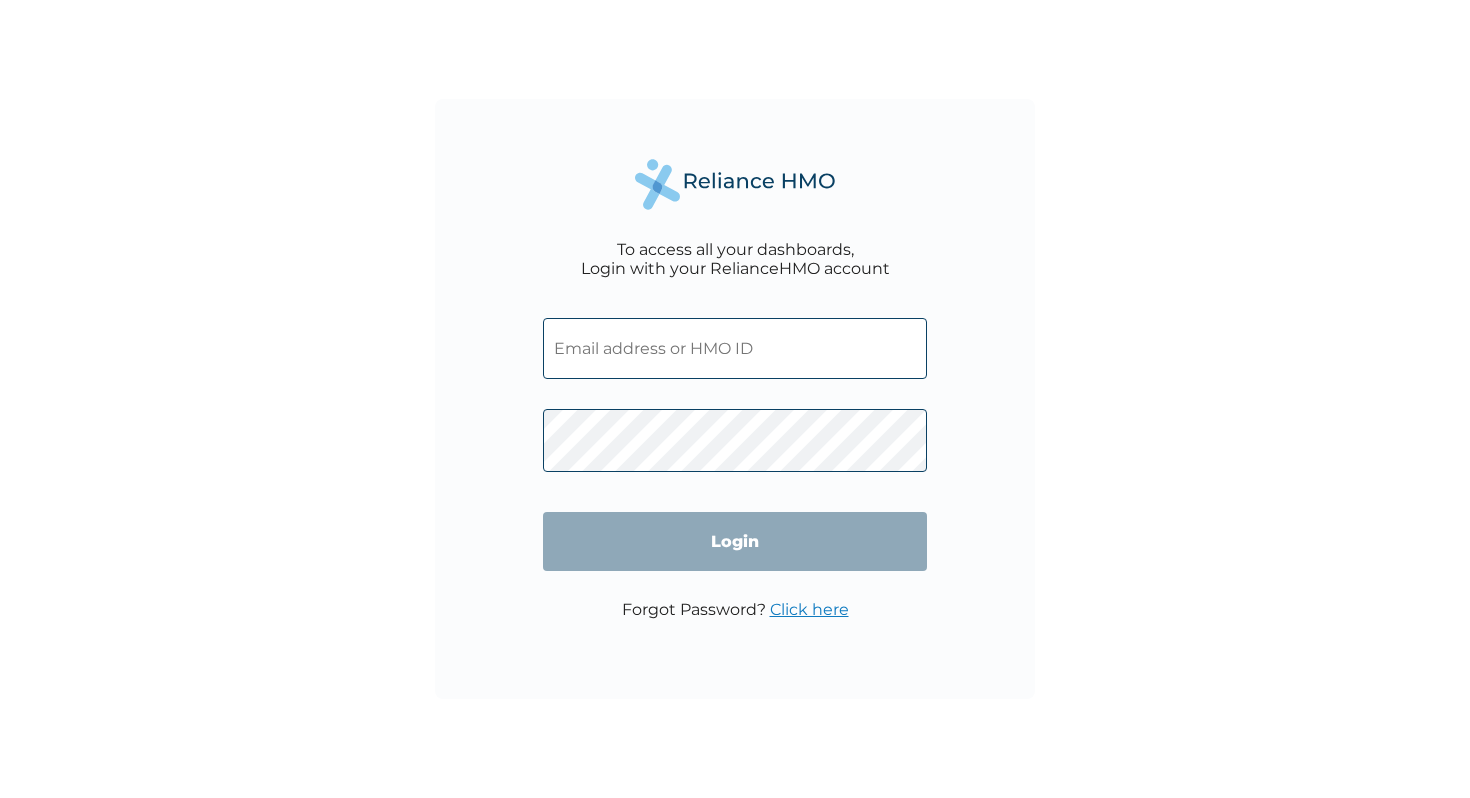 type on "somtee1993@gmail.com" 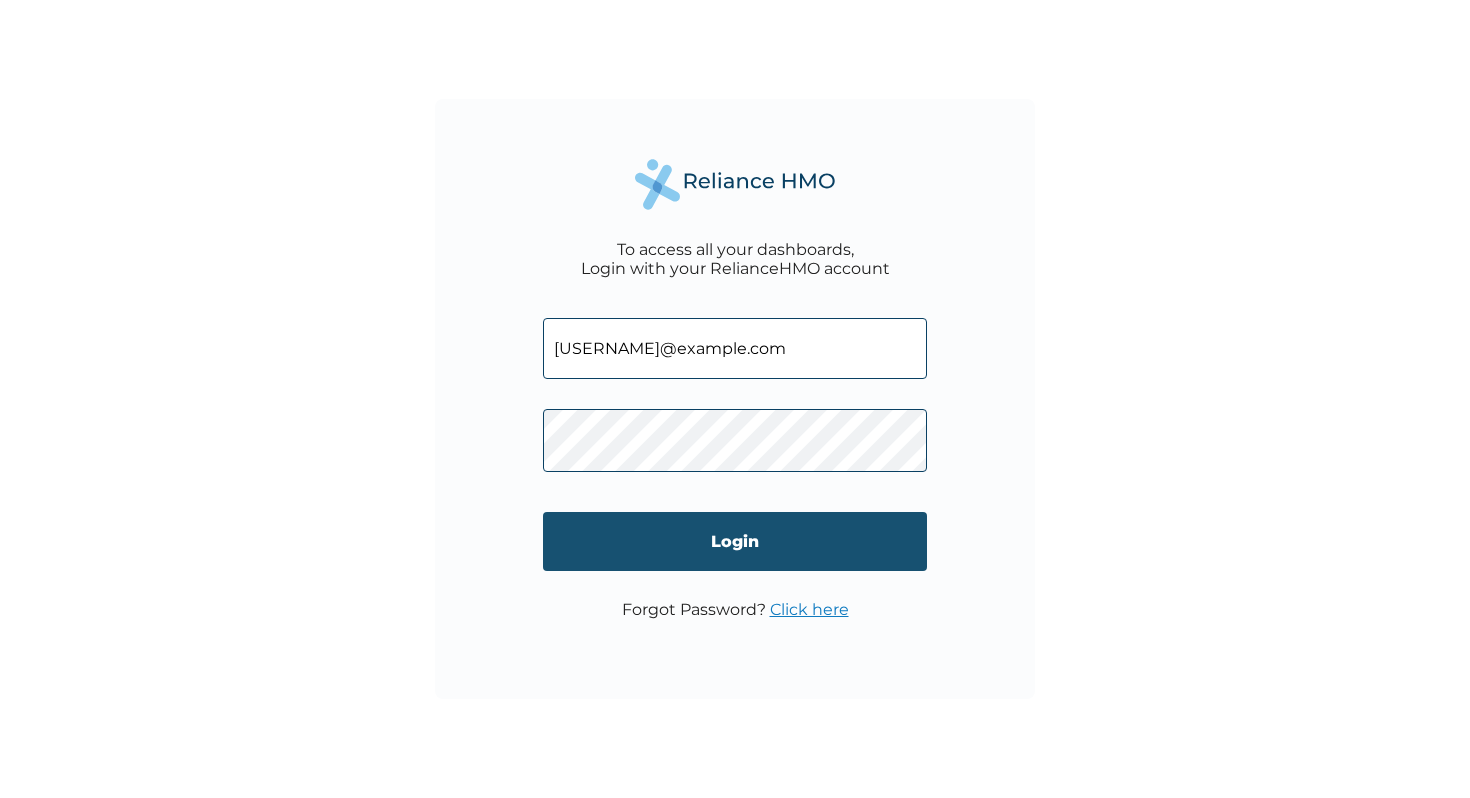 click on "Login" at bounding box center [735, 541] 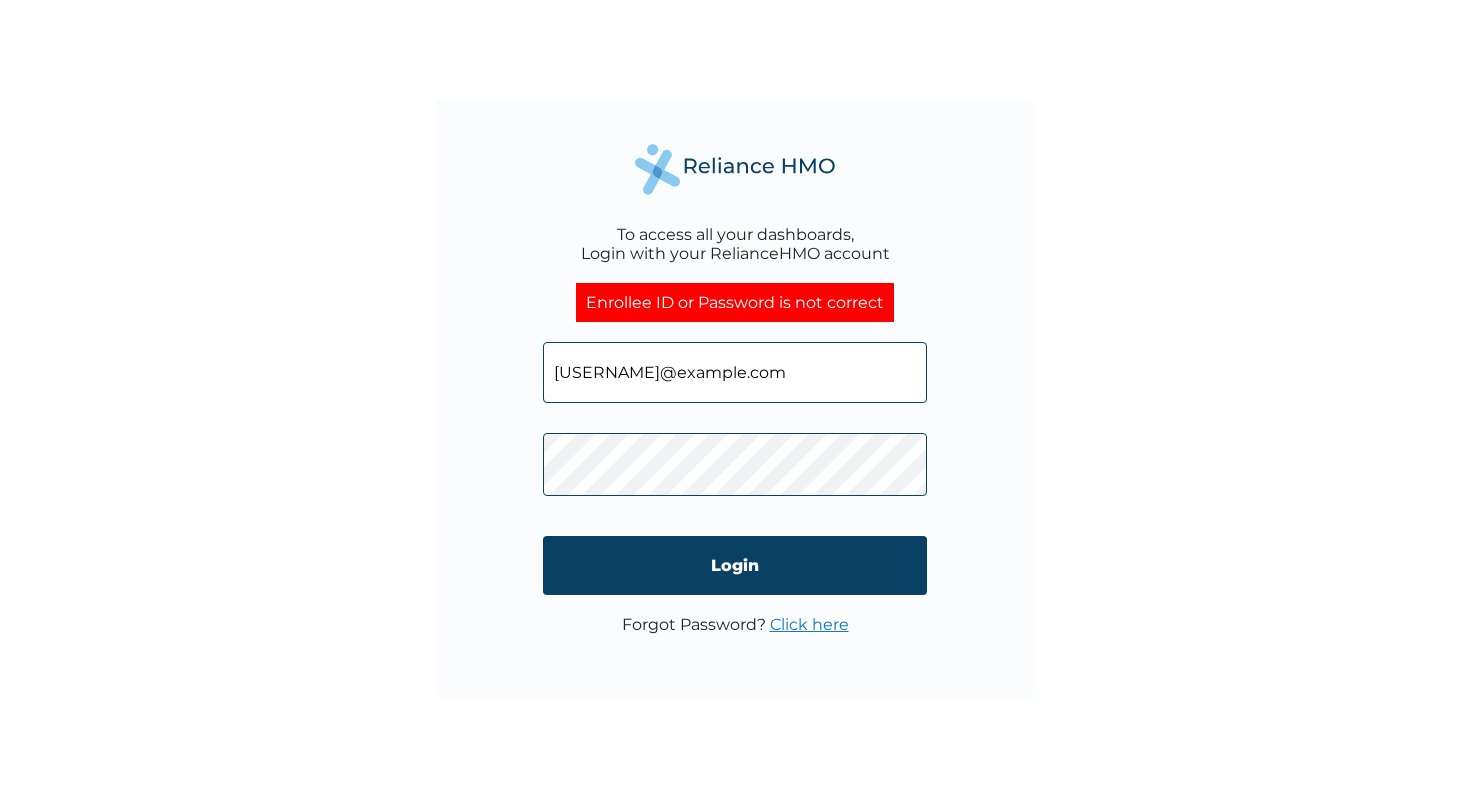 click on "To access all your dashboards, Login with your RelianceHMO account Enrollee ID or Password is not correct somtee1993@gmail.com Login Forgot Password?   Click here" at bounding box center [735, 399] 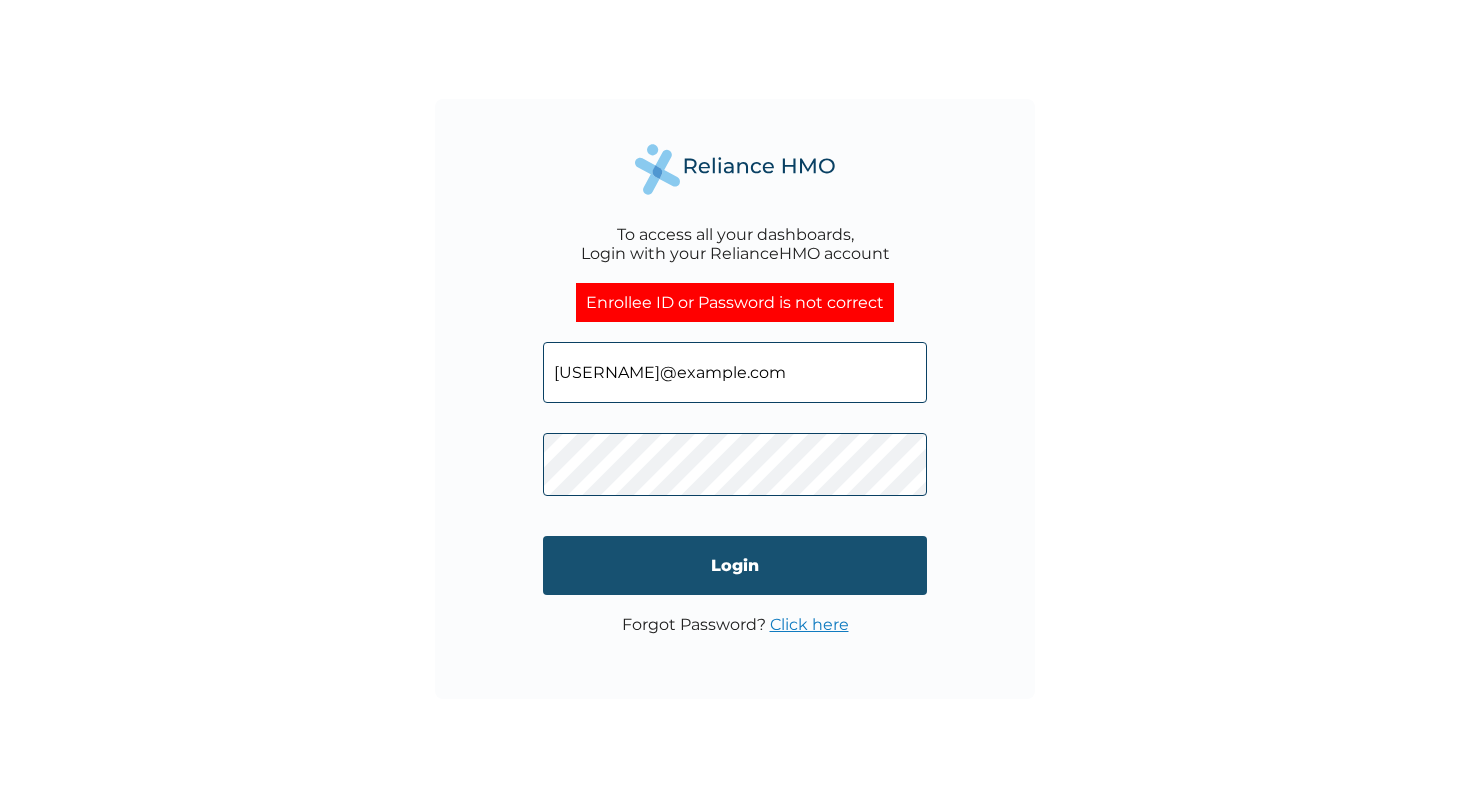 click on "Login" at bounding box center (735, 565) 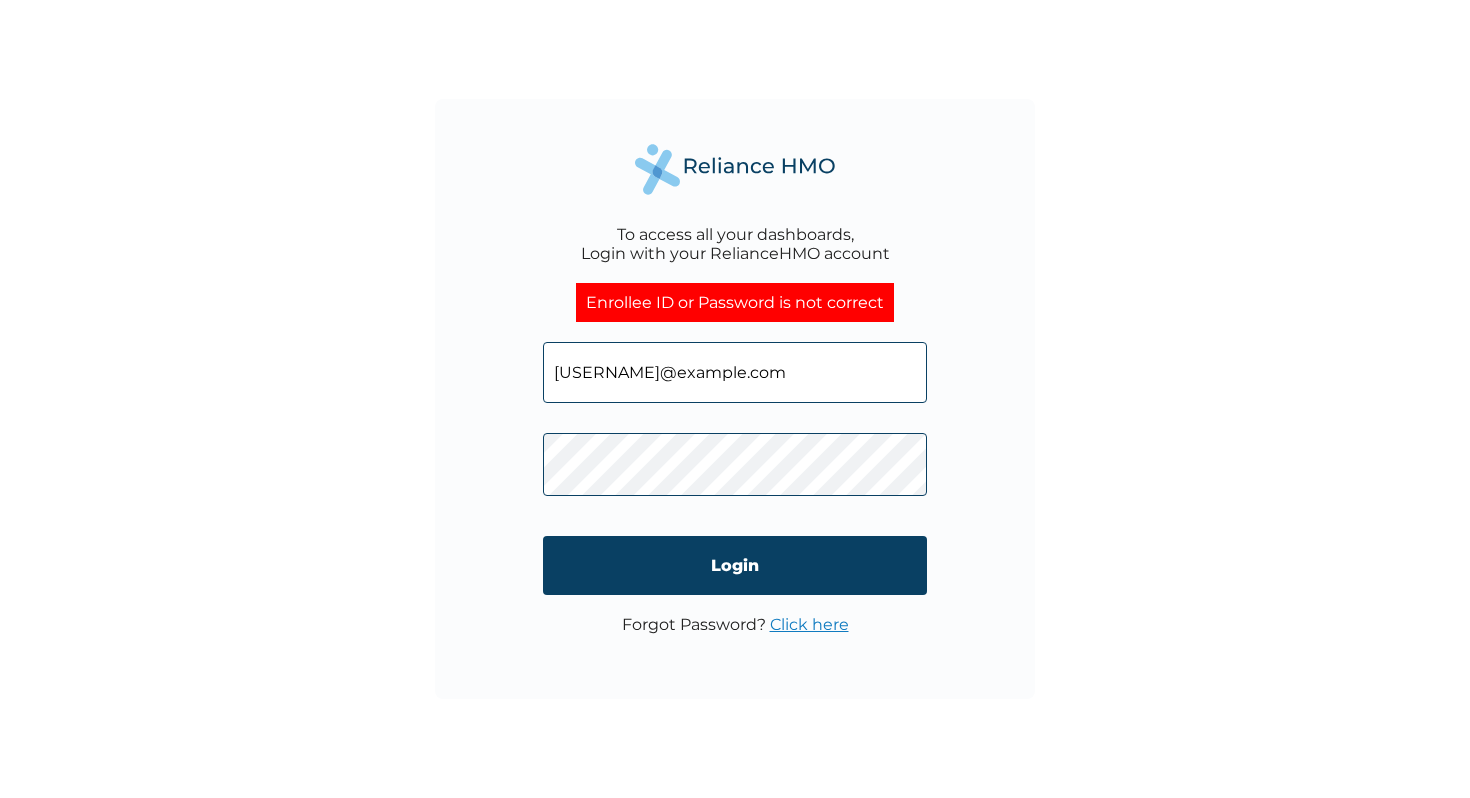 click on "To access all your dashboards, Login with your RelianceHMO account Enrollee ID or Password is not correct somtee1993@gmail.com Login Forgot Password?   Click here" at bounding box center (735, 399) 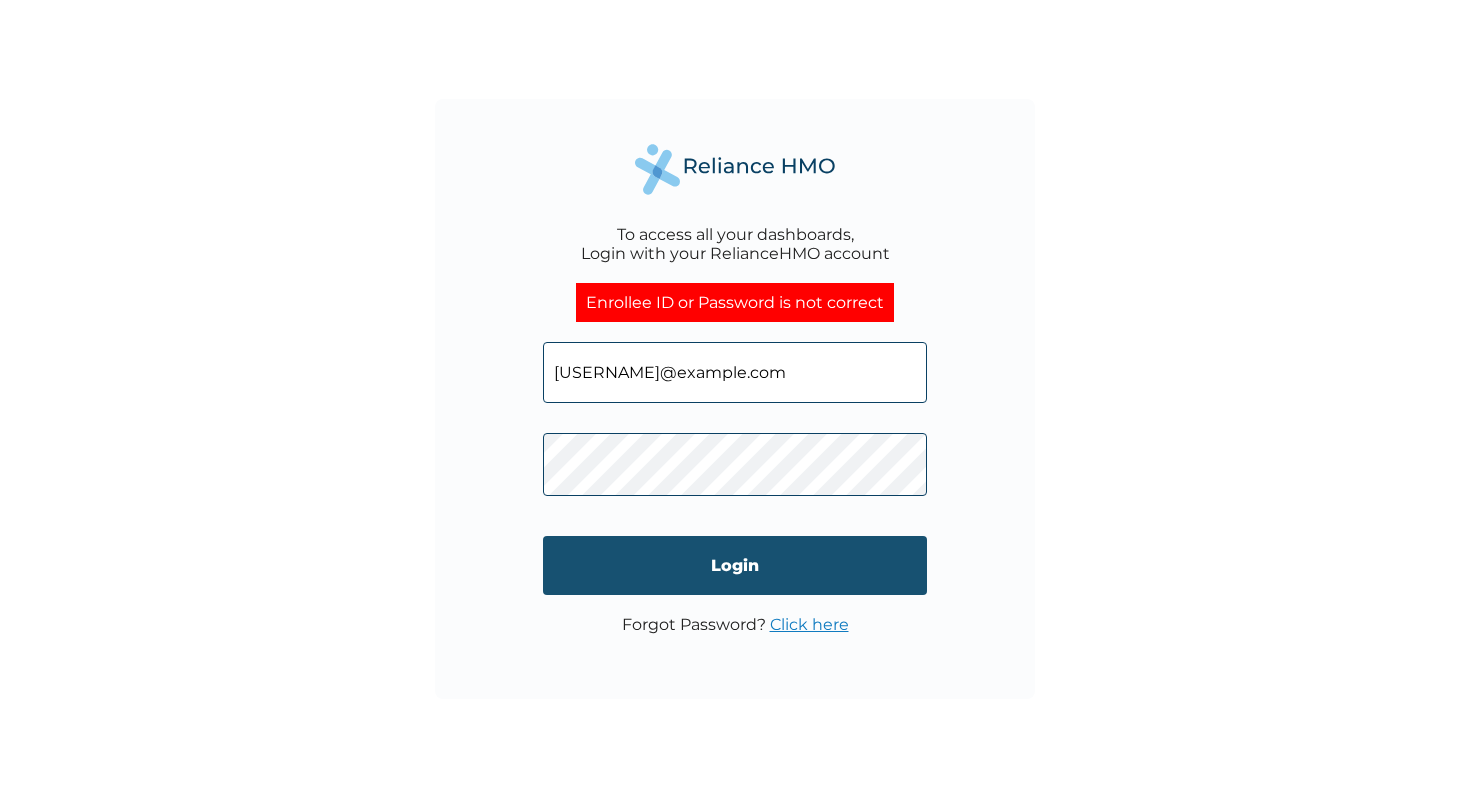 click on "Login" at bounding box center (735, 565) 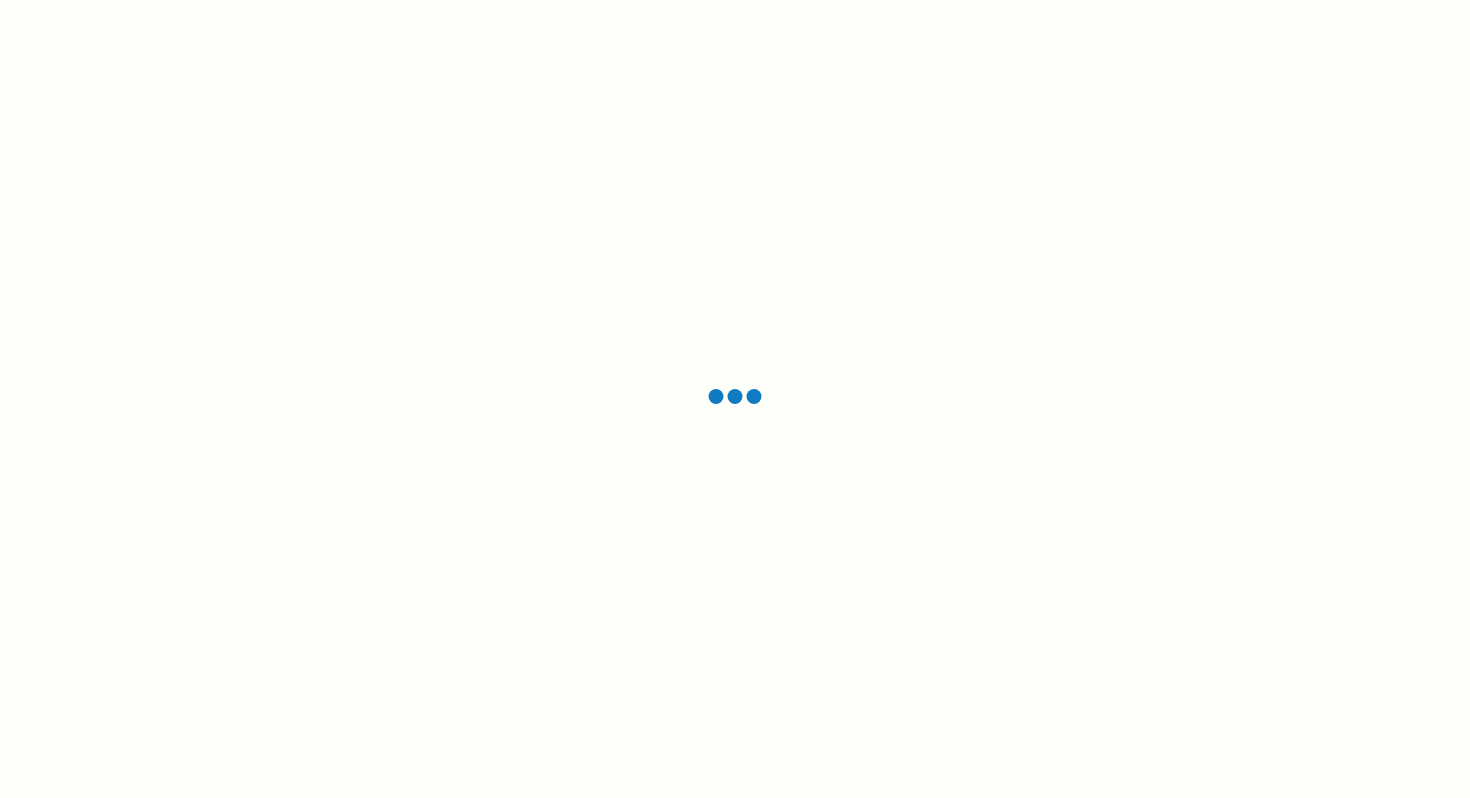 scroll, scrollTop: 0, scrollLeft: 0, axis: both 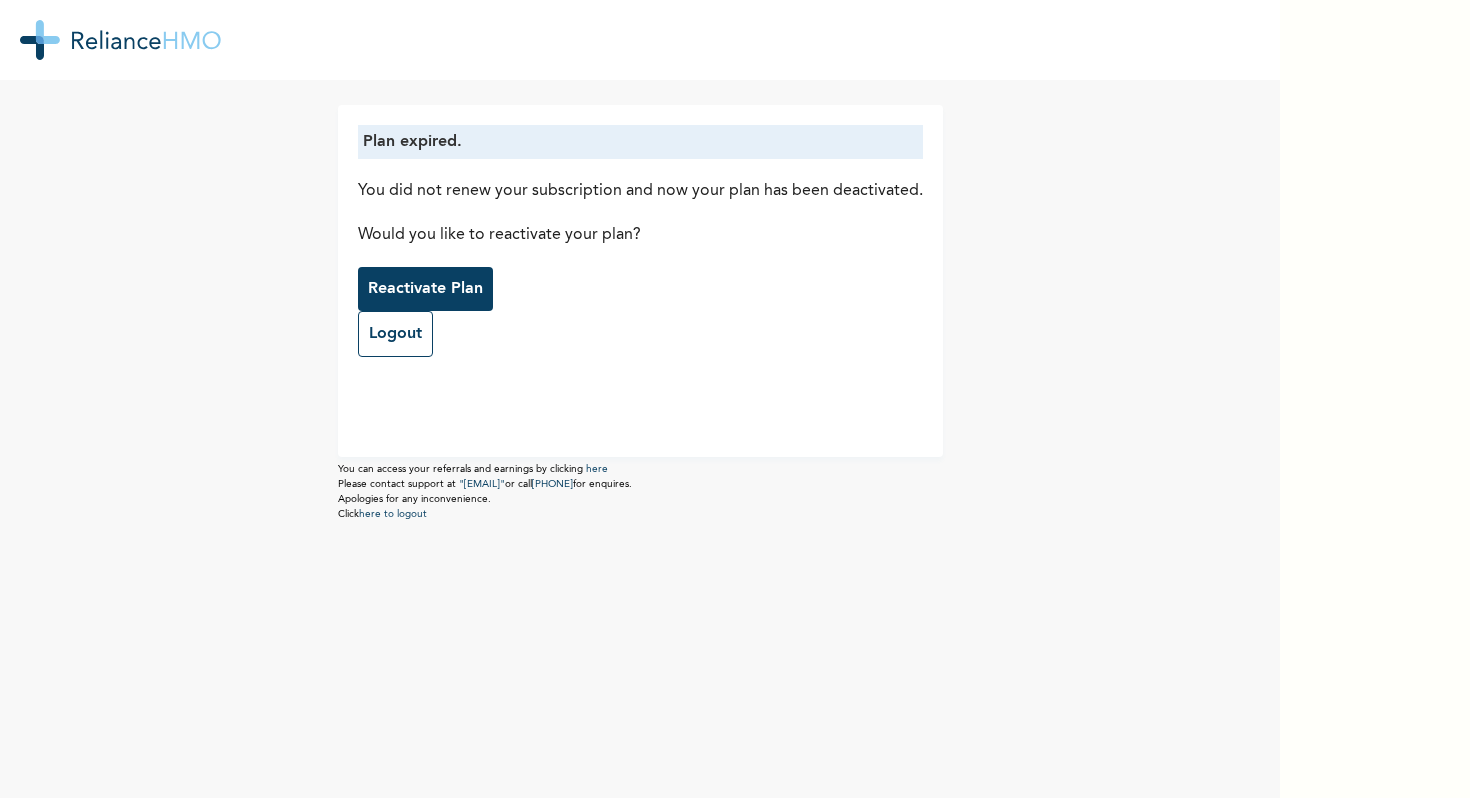 click on "Reactivate Plan" at bounding box center (425, 289) 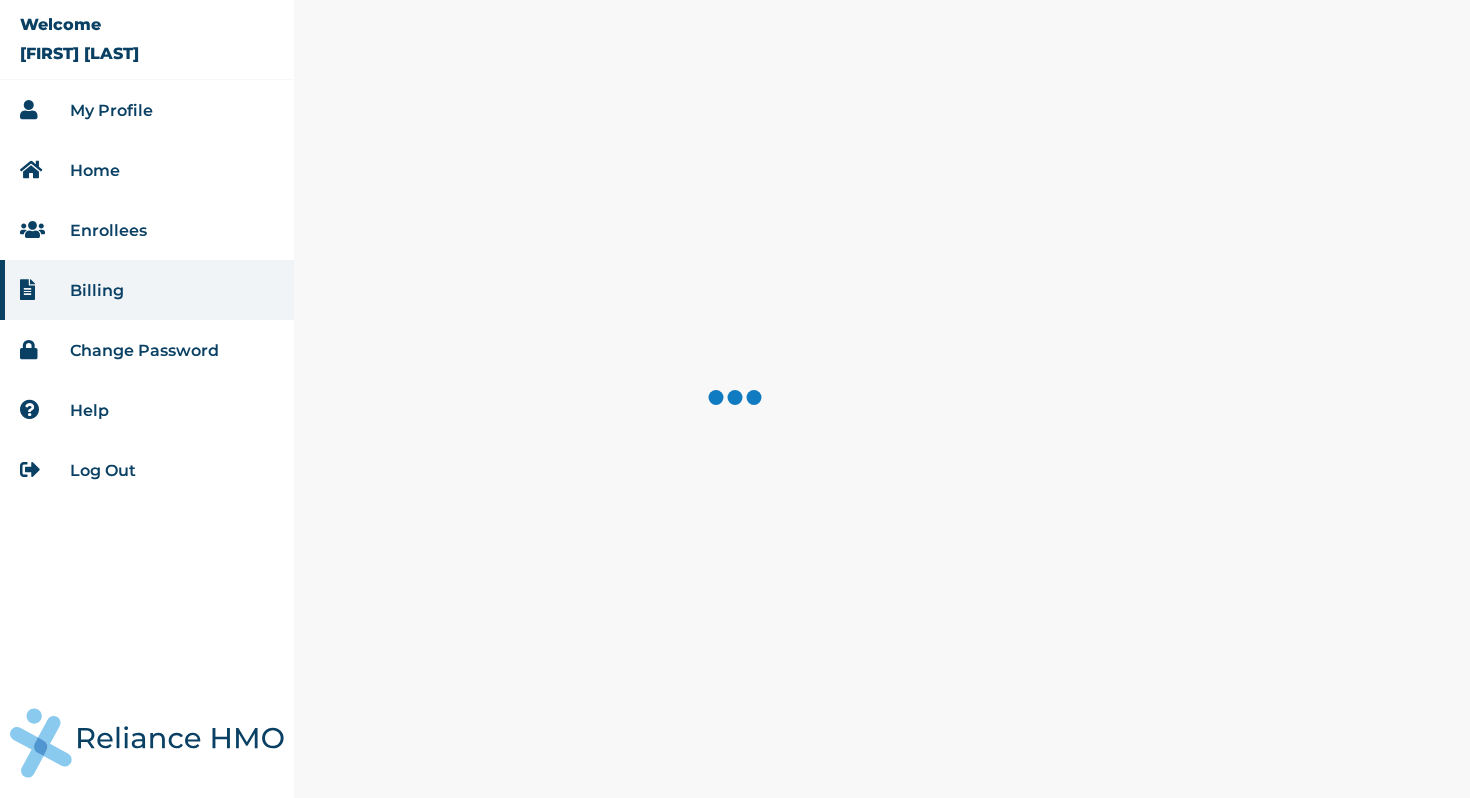 scroll, scrollTop: 0, scrollLeft: 0, axis: both 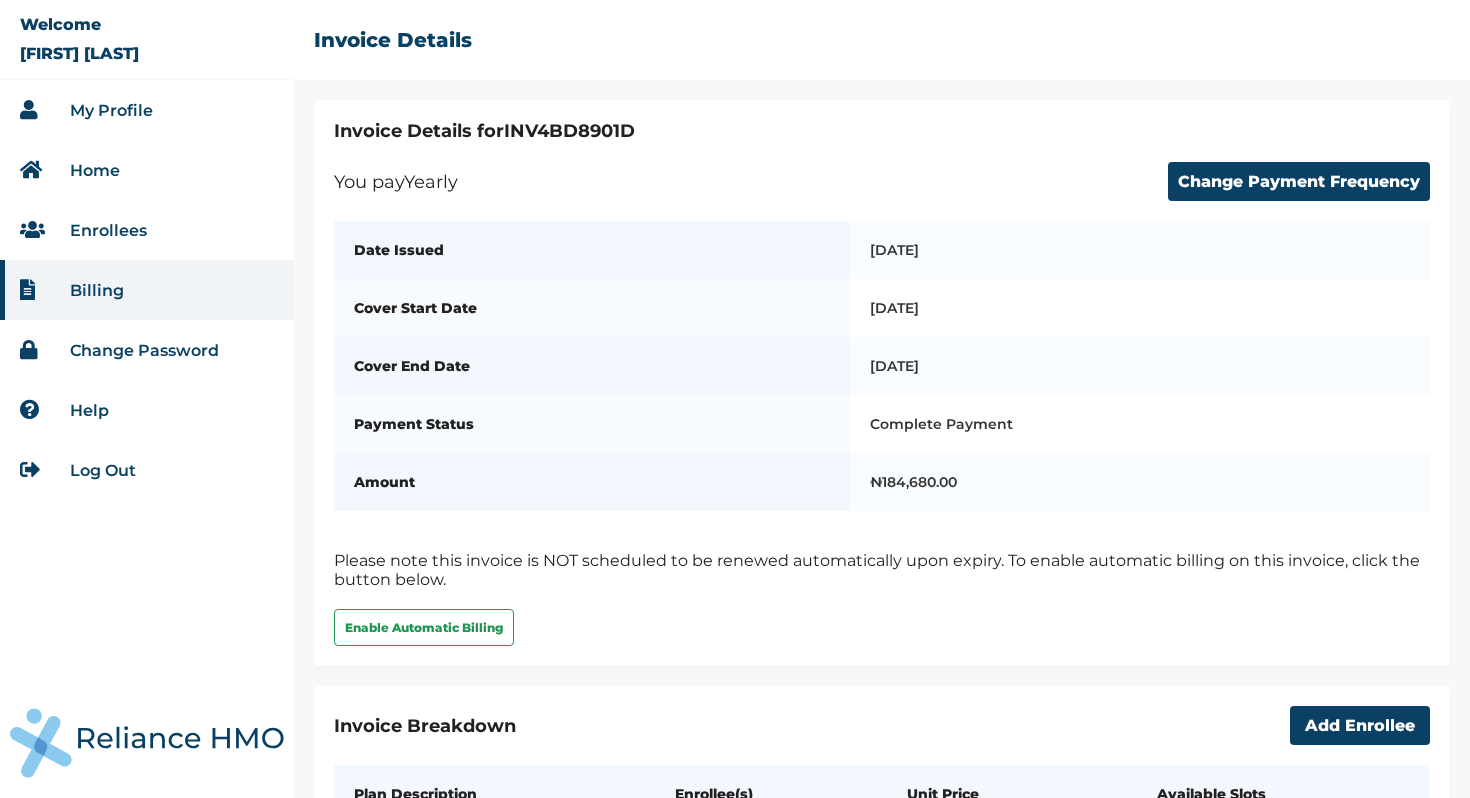 click on "My Profile" at bounding box center [111, 110] 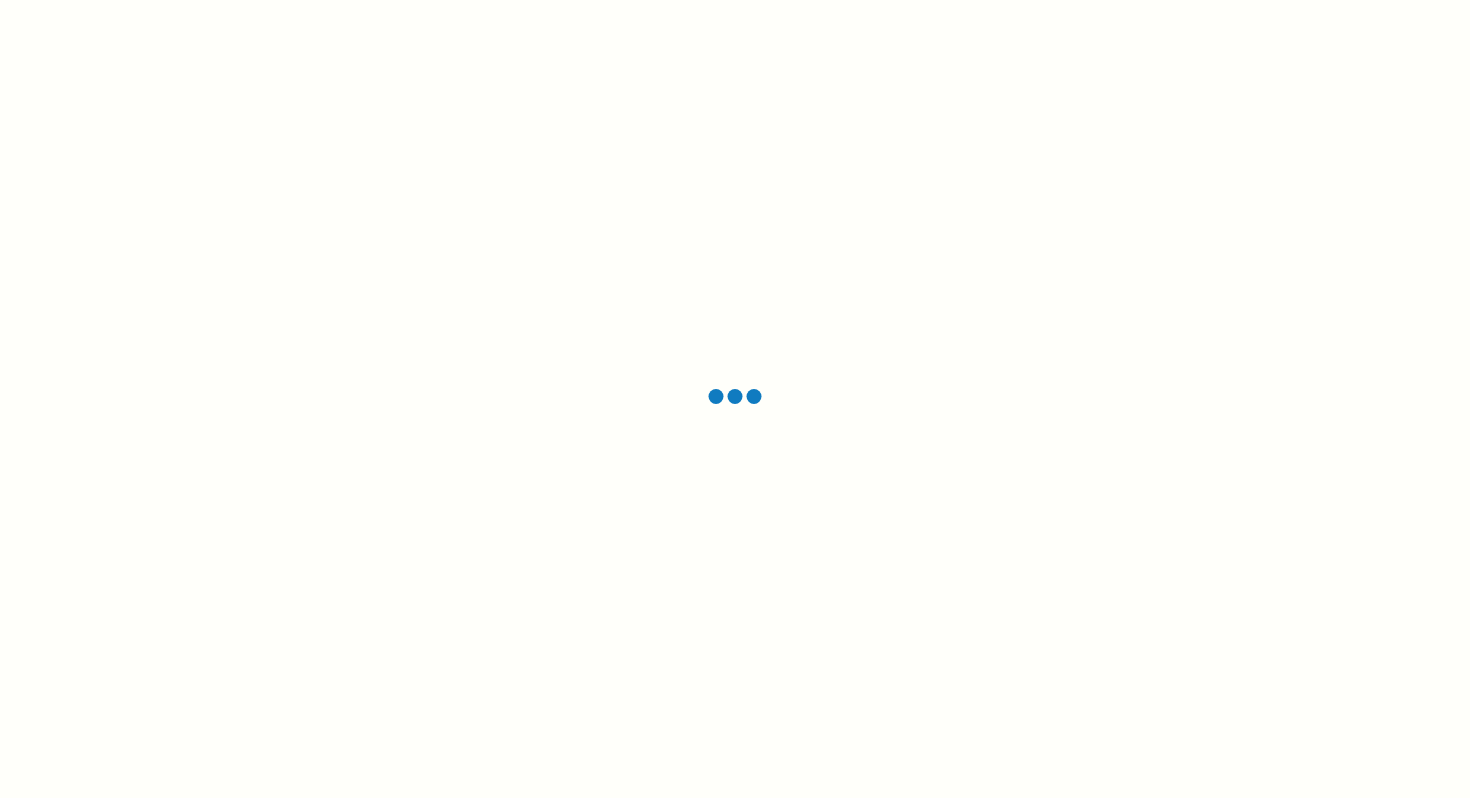 scroll, scrollTop: 0, scrollLeft: 0, axis: both 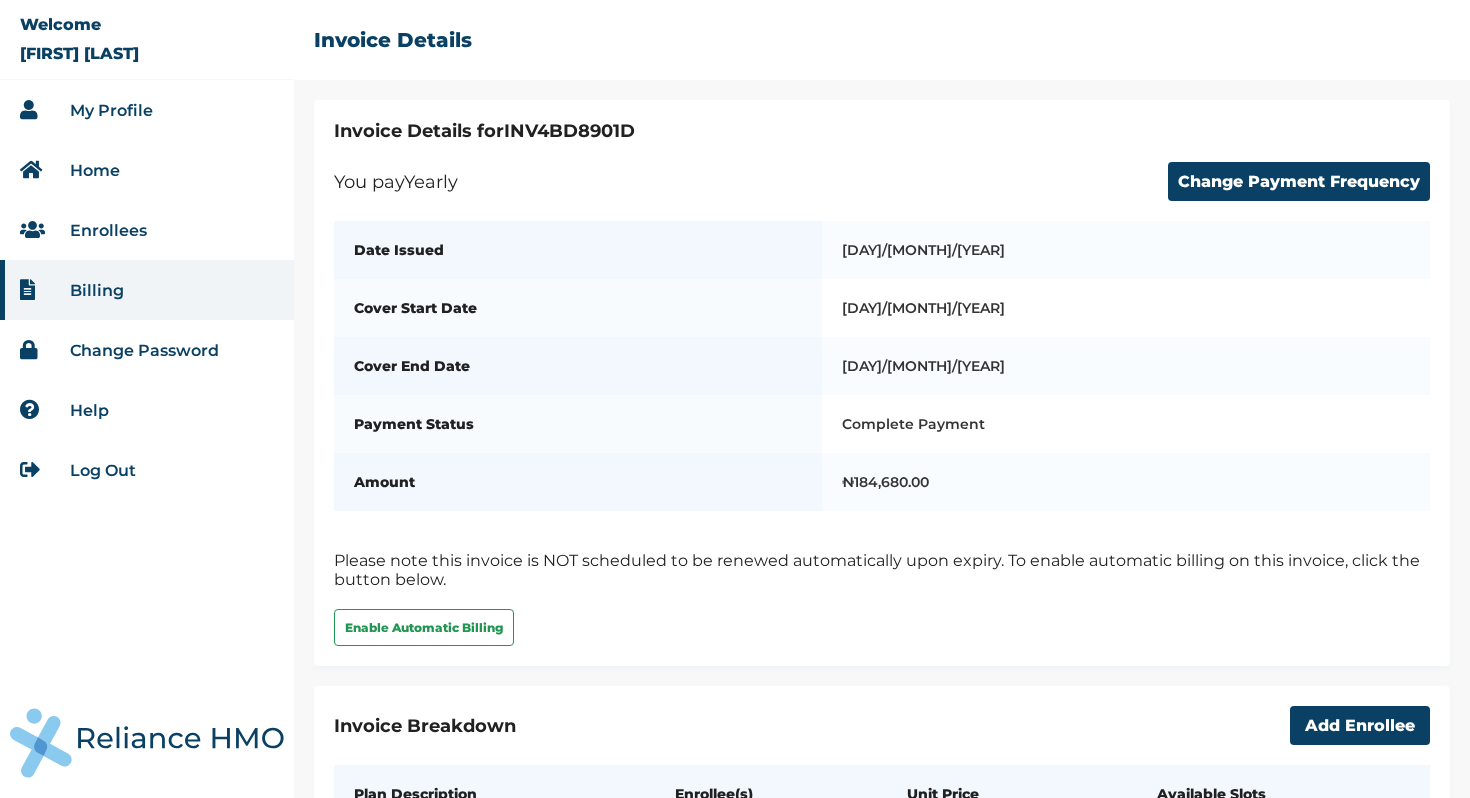 click on "Home" at bounding box center [95, 170] 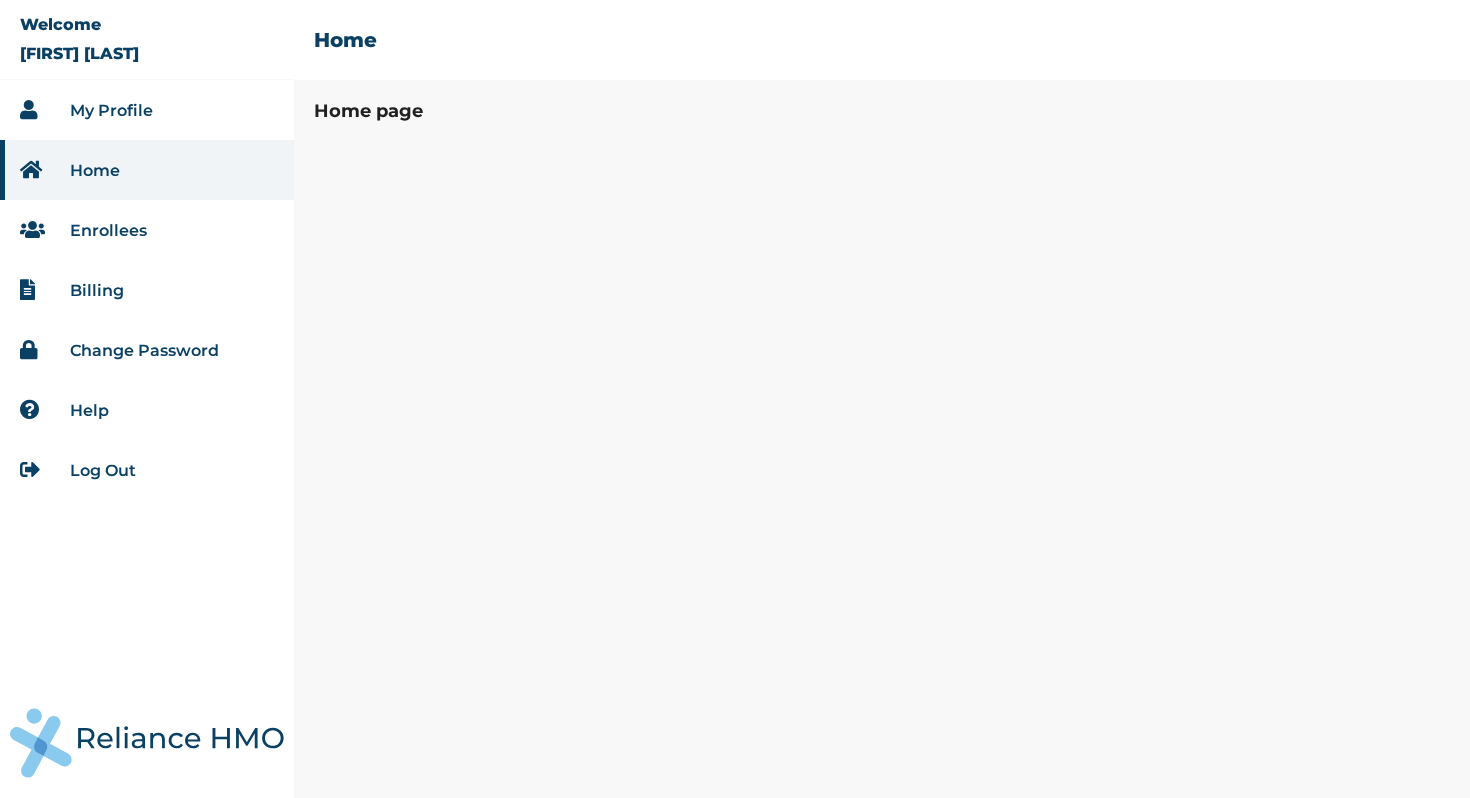 click on "Enrollees" at bounding box center [108, 230] 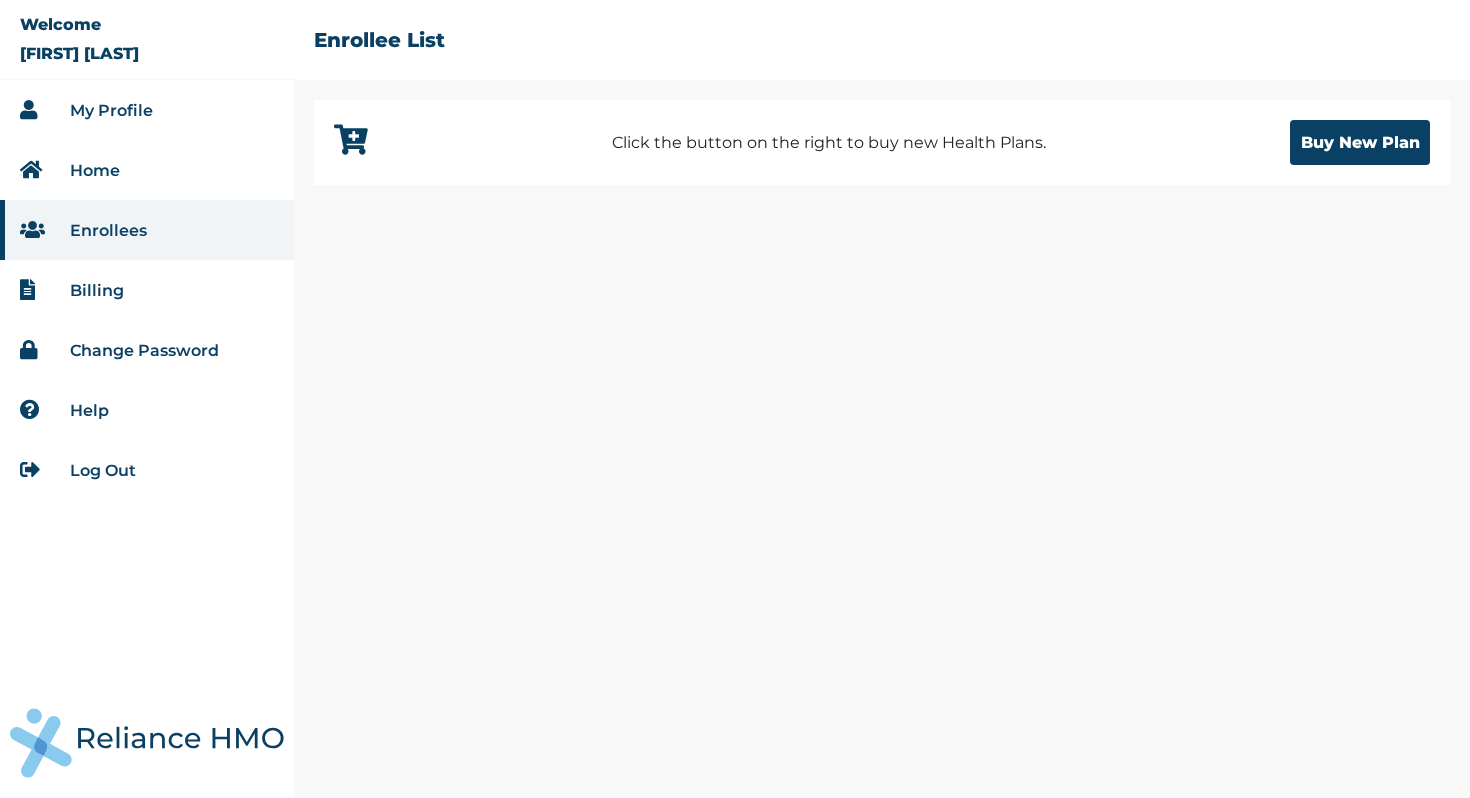click on "Billing" at bounding box center [97, 290] 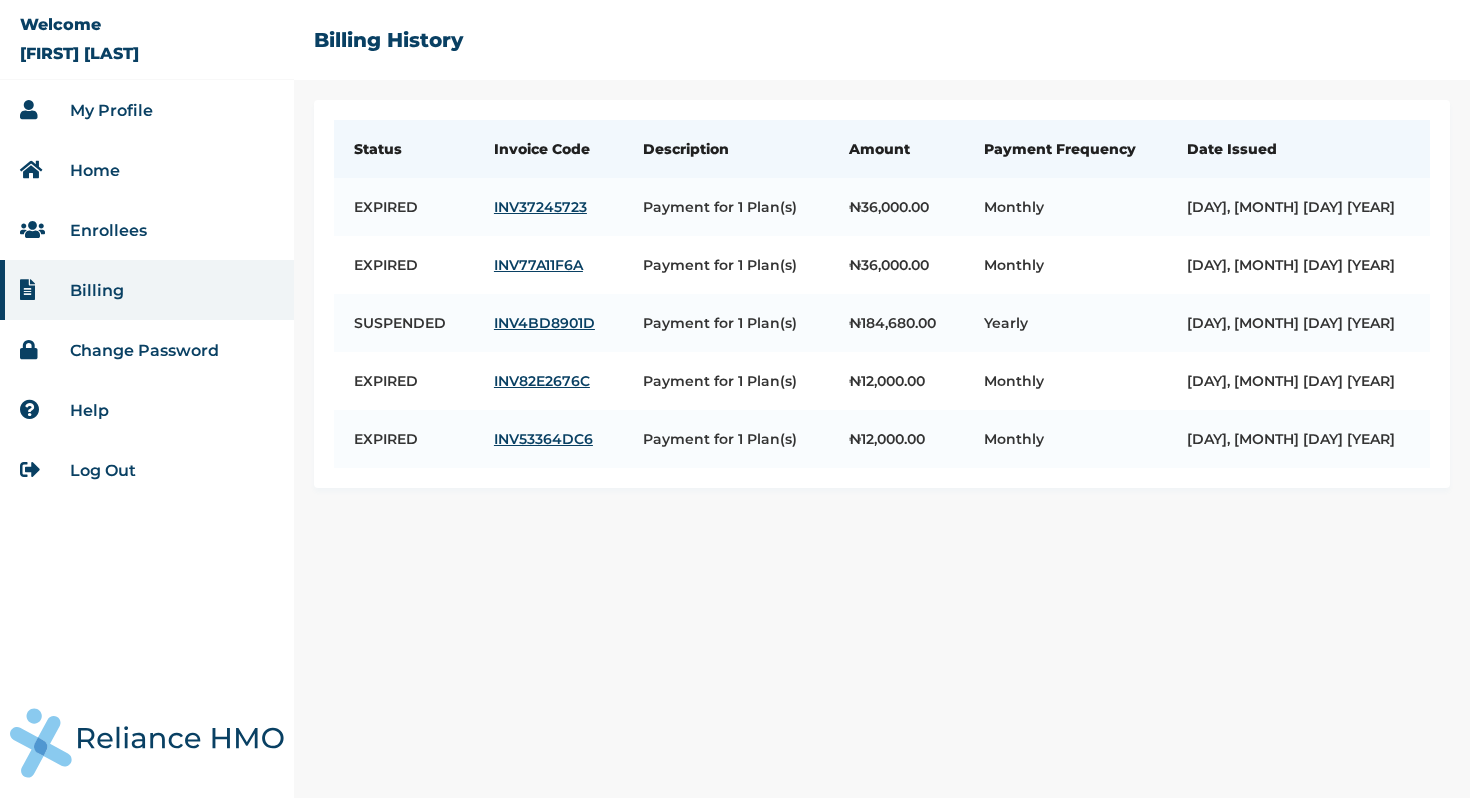 click on "Enrollees" at bounding box center [108, 230] 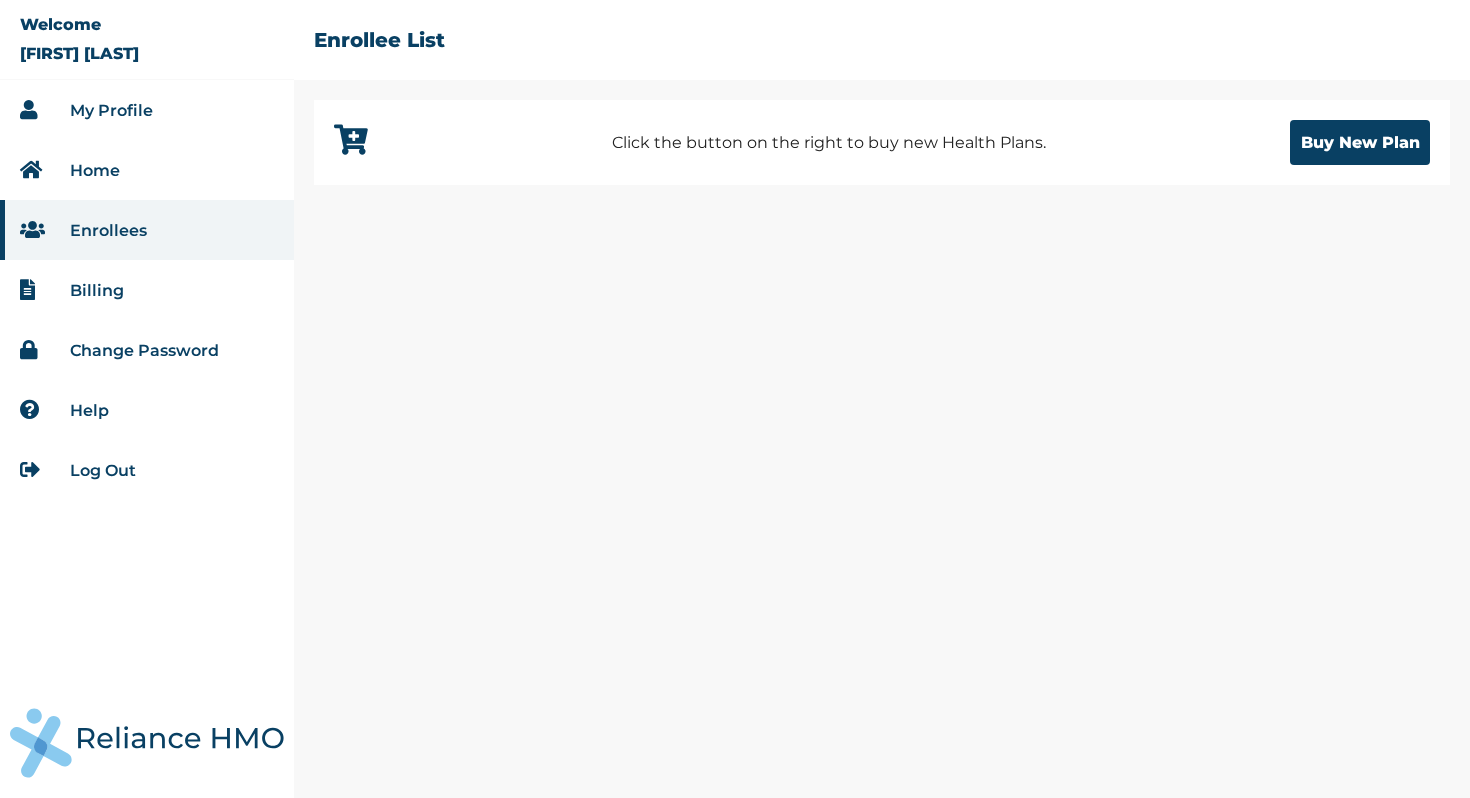 click on "Home" at bounding box center [95, 170] 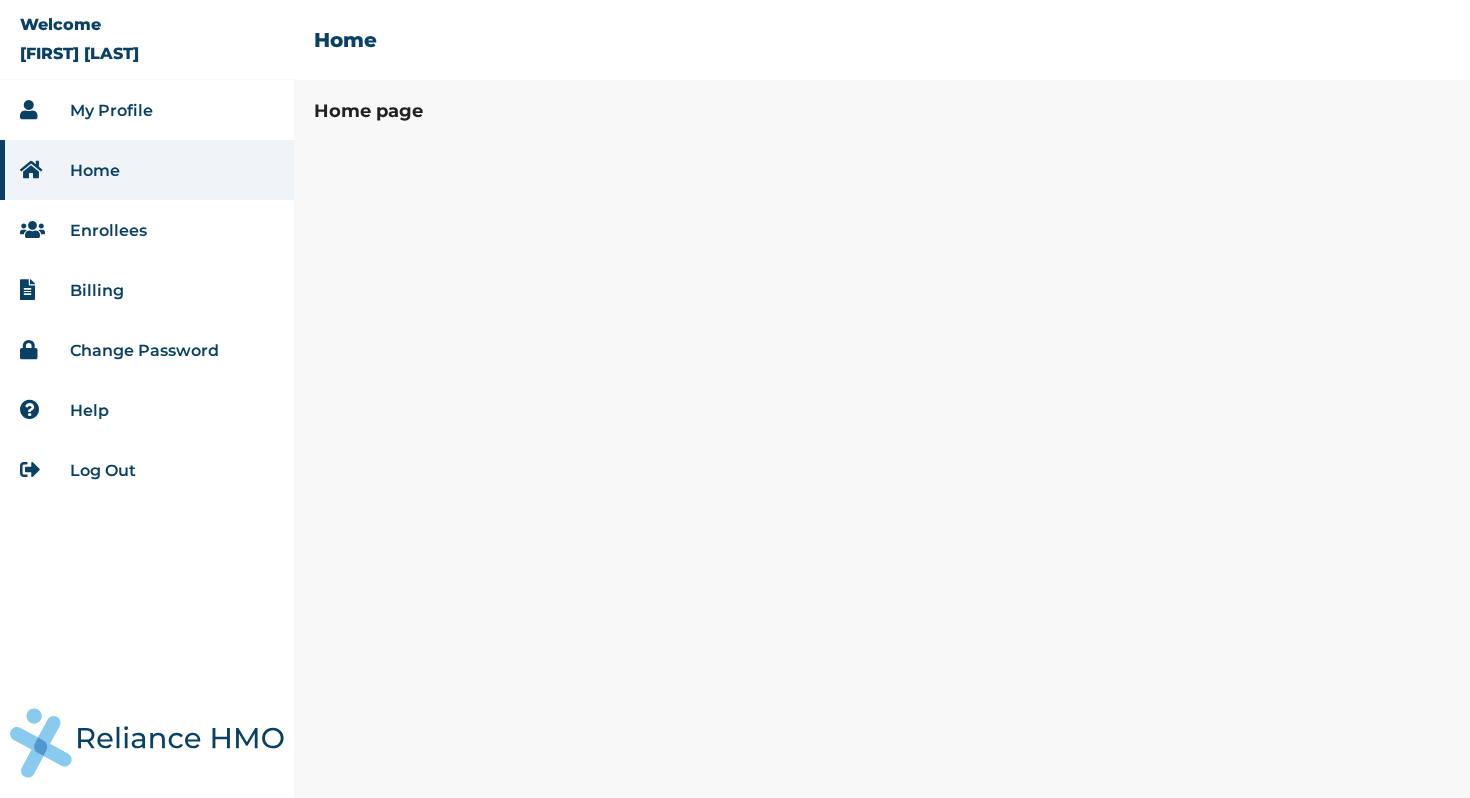 click on "My Profile" at bounding box center [111, 110] 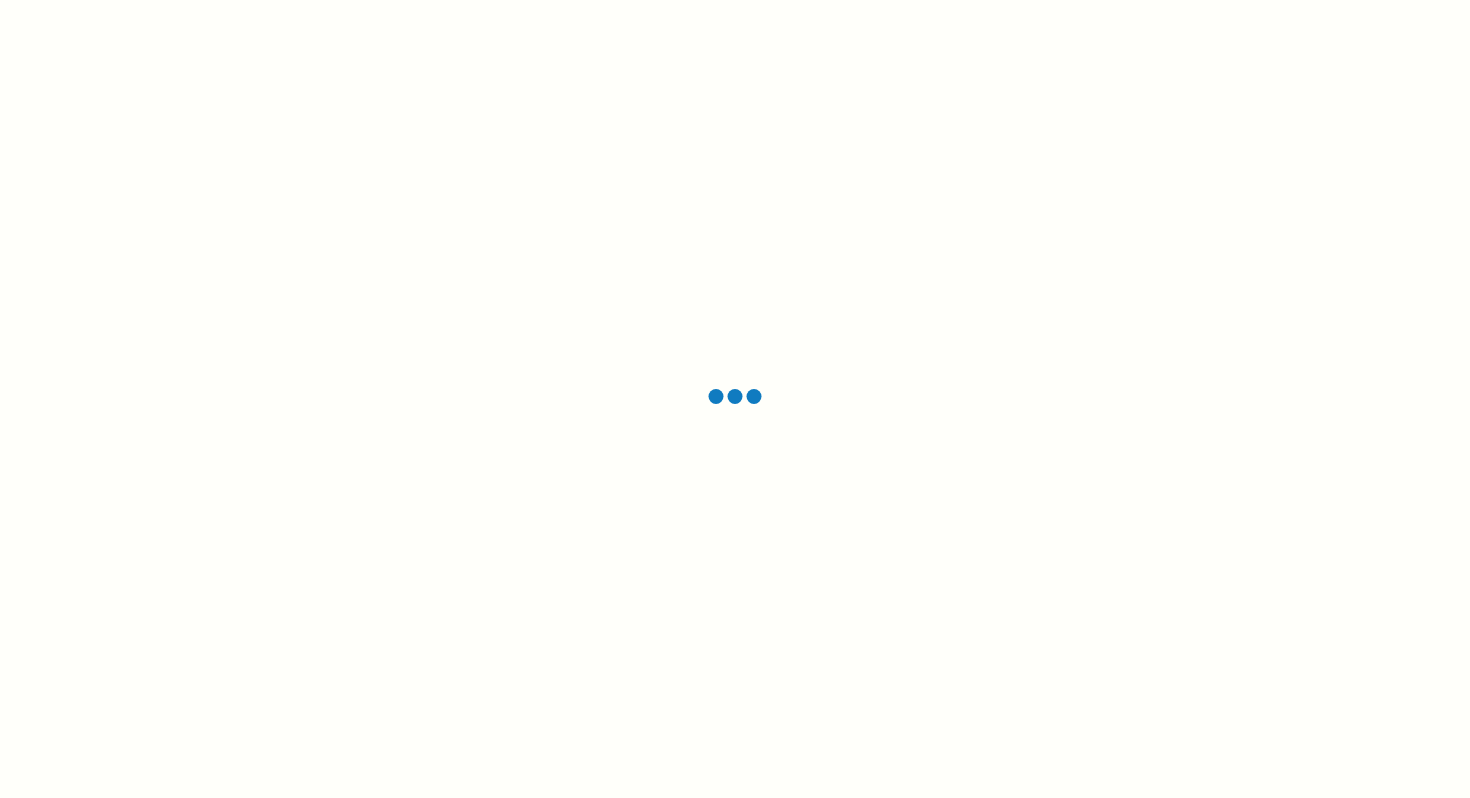scroll, scrollTop: 0, scrollLeft: 0, axis: both 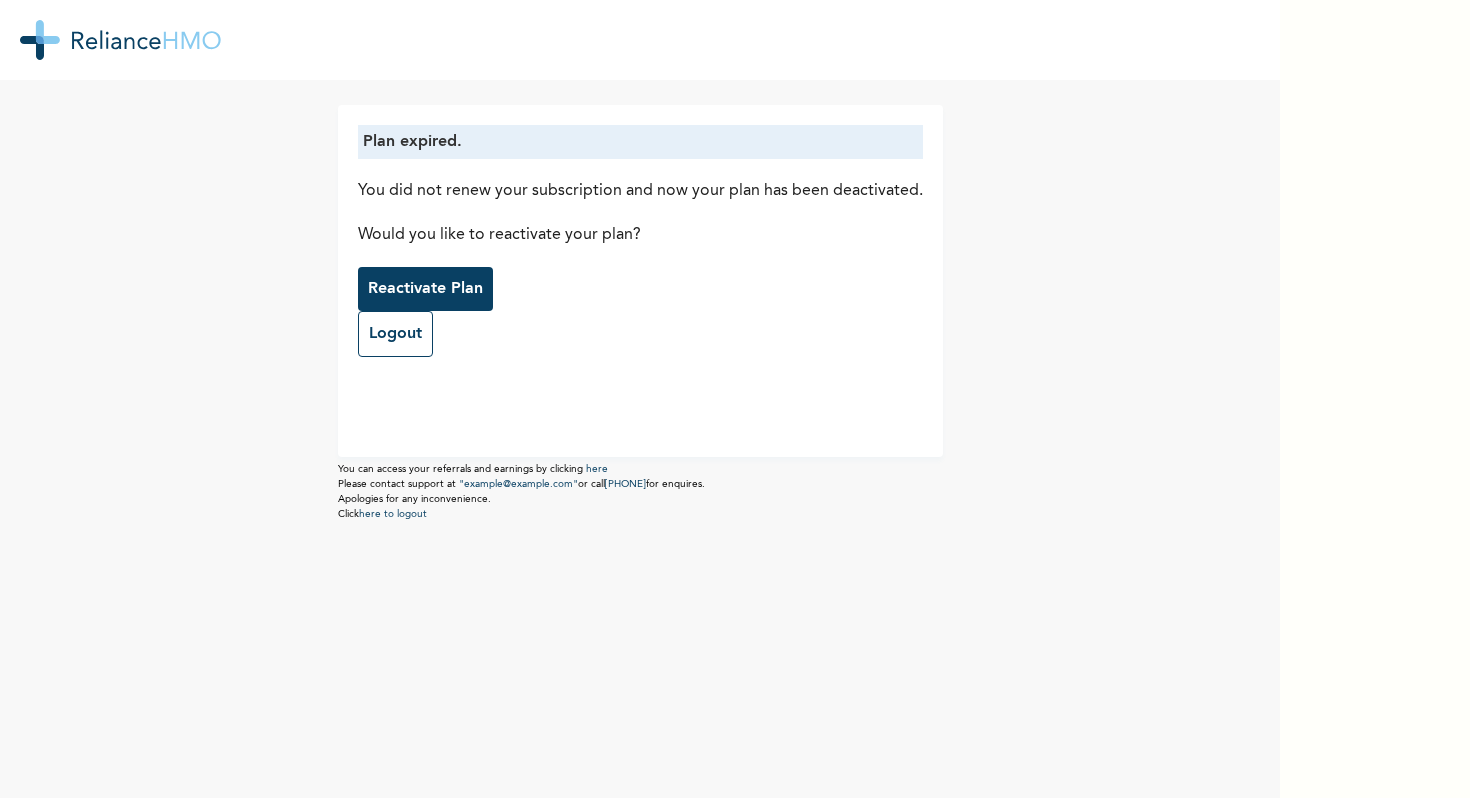 click on "Reactivate Plan" at bounding box center [425, 289] 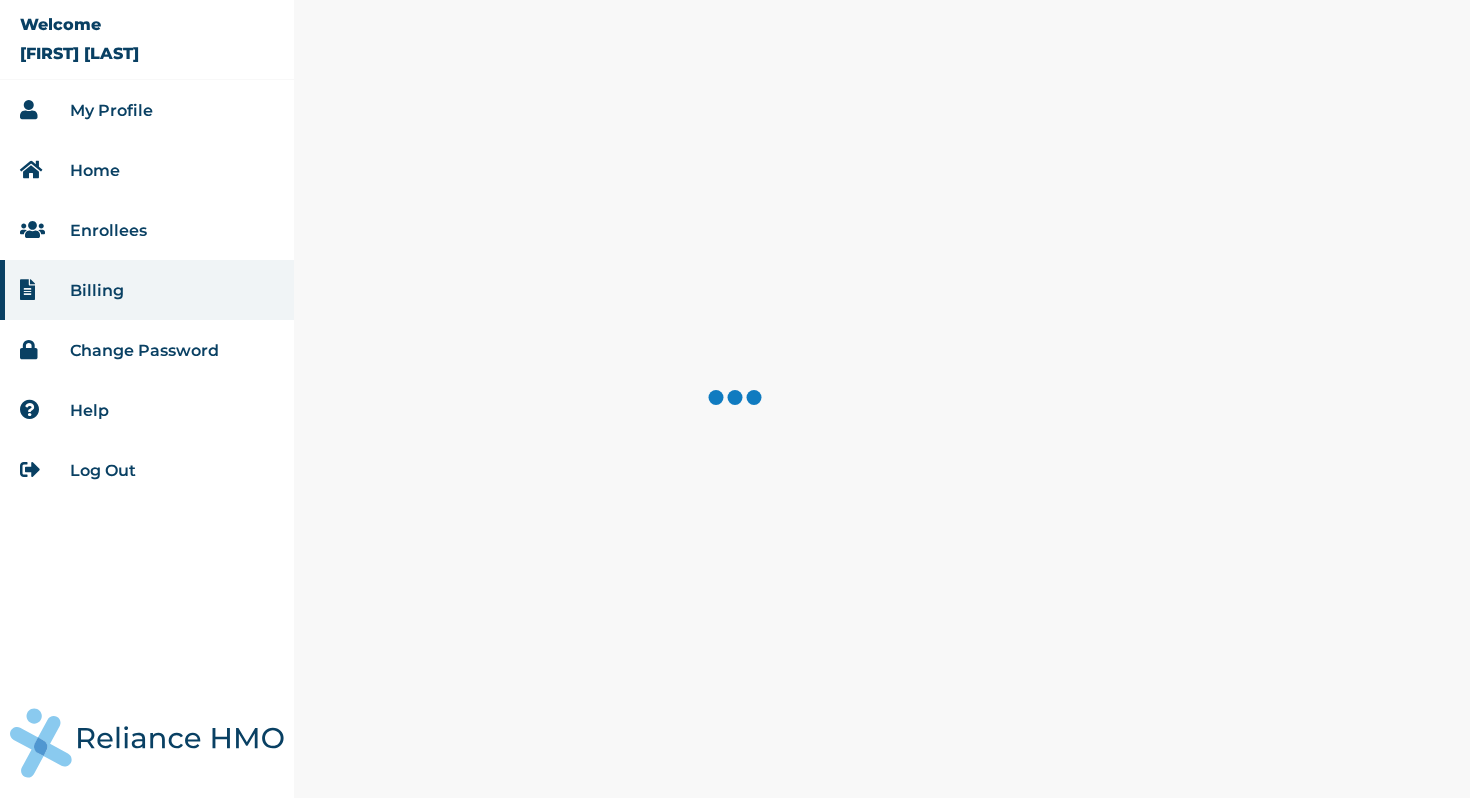 scroll, scrollTop: 0, scrollLeft: 0, axis: both 